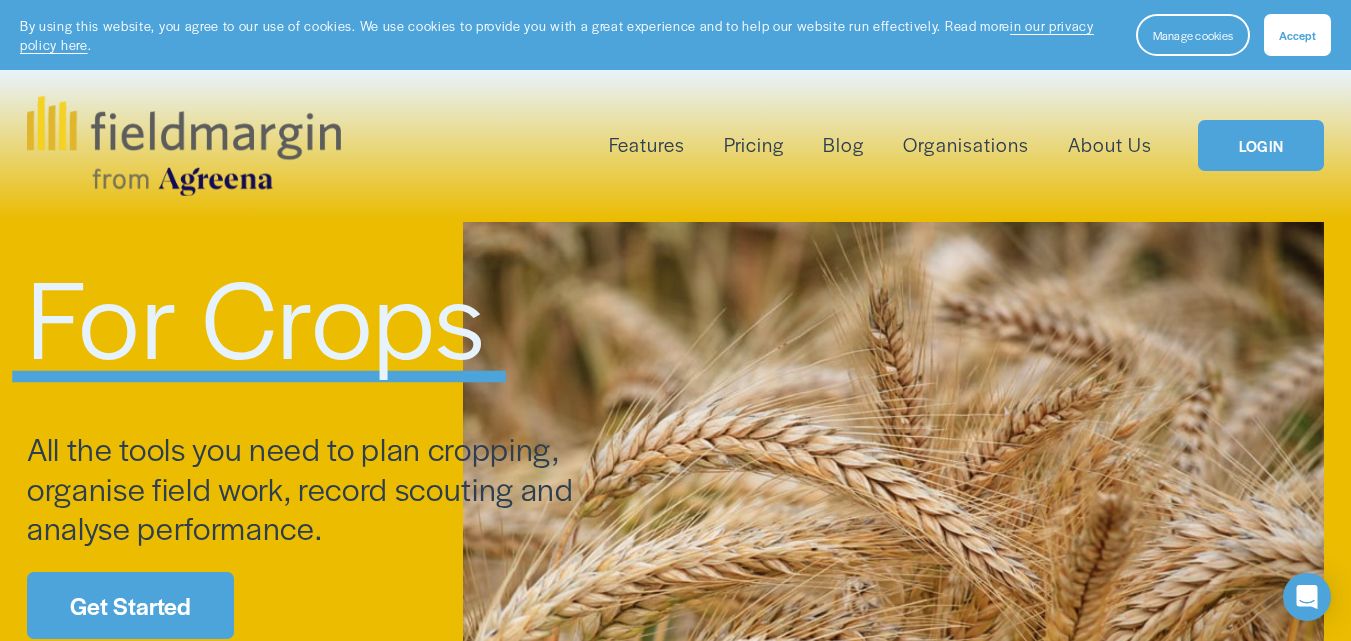 scroll, scrollTop: 0, scrollLeft: 0, axis: both 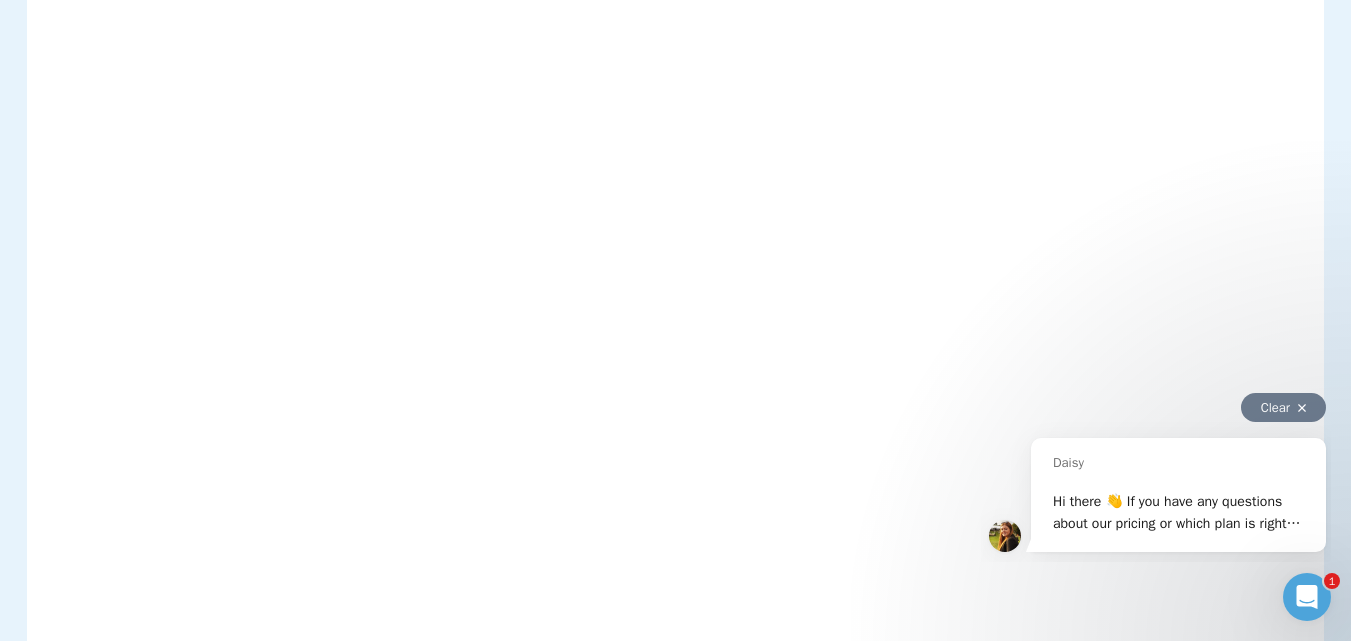 click at bounding box center [1302, 408] 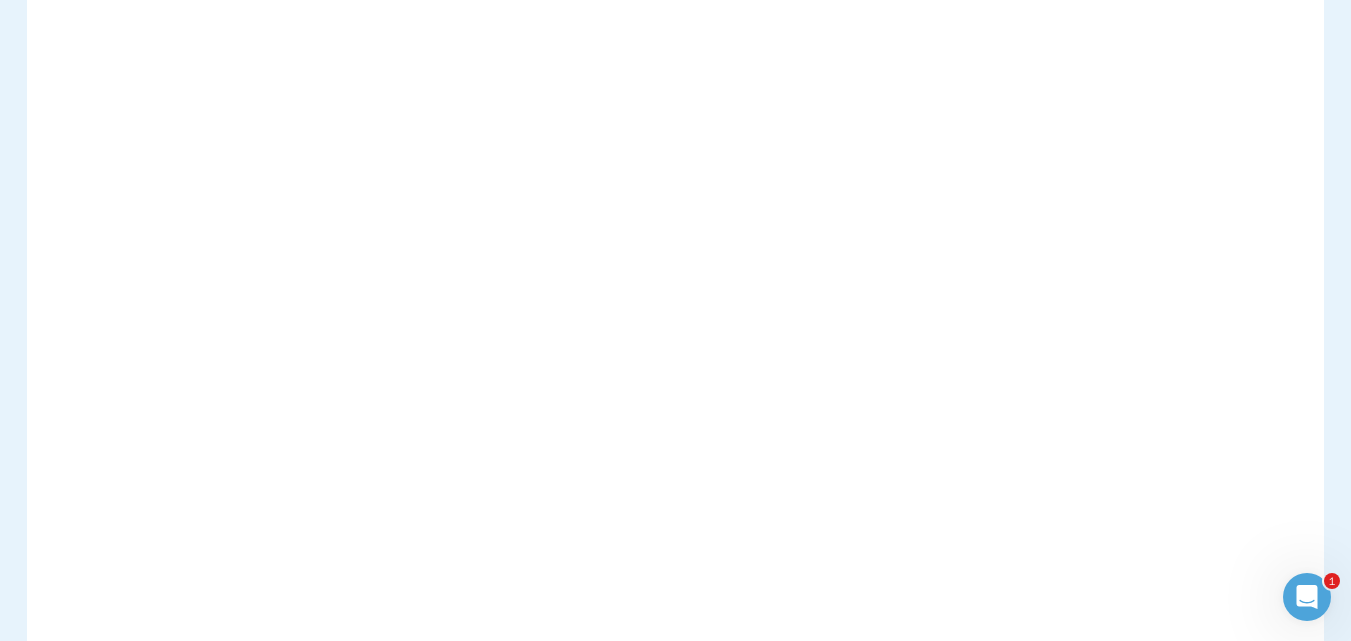 scroll, scrollTop: 0, scrollLeft: 0, axis: both 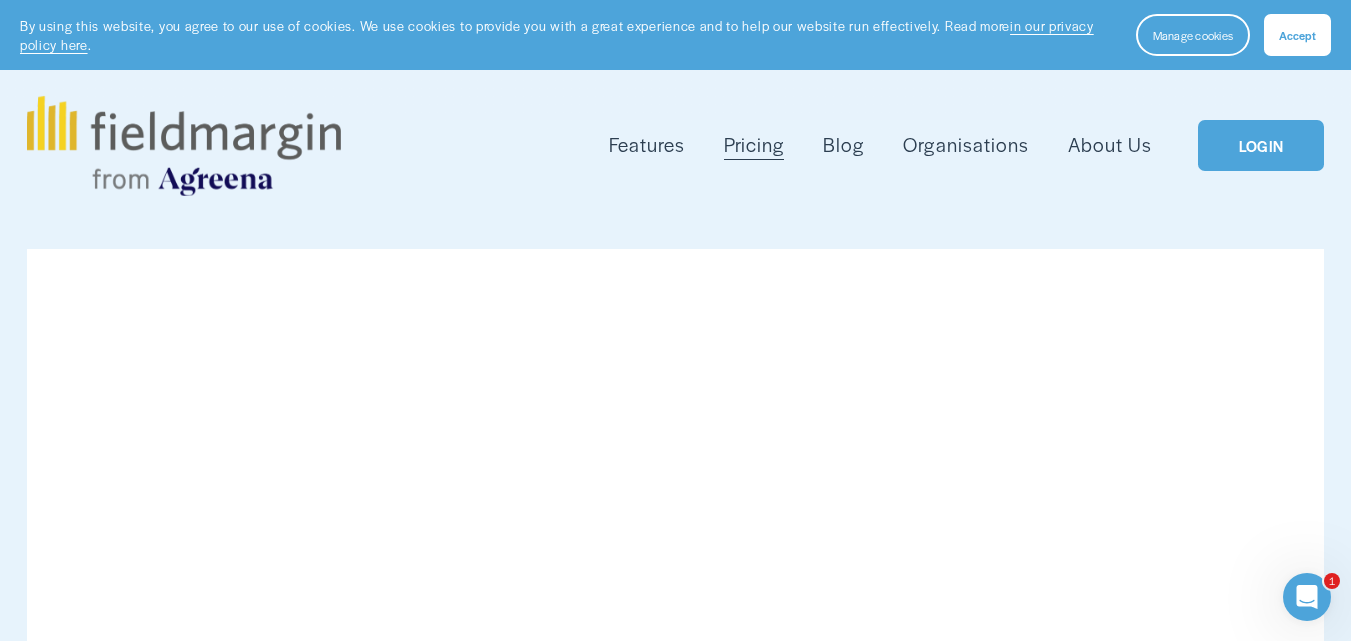 click on "Accept" at bounding box center (1297, 35) 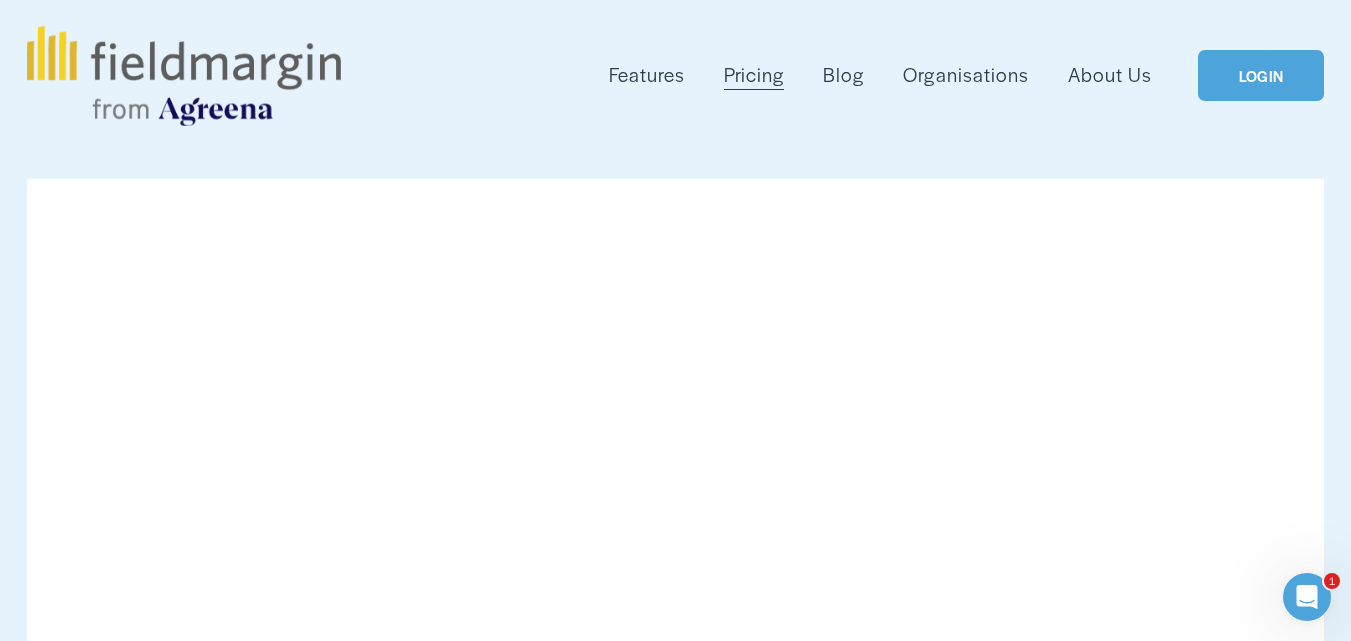 click on "About Us" at bounding box center [1110, 75] 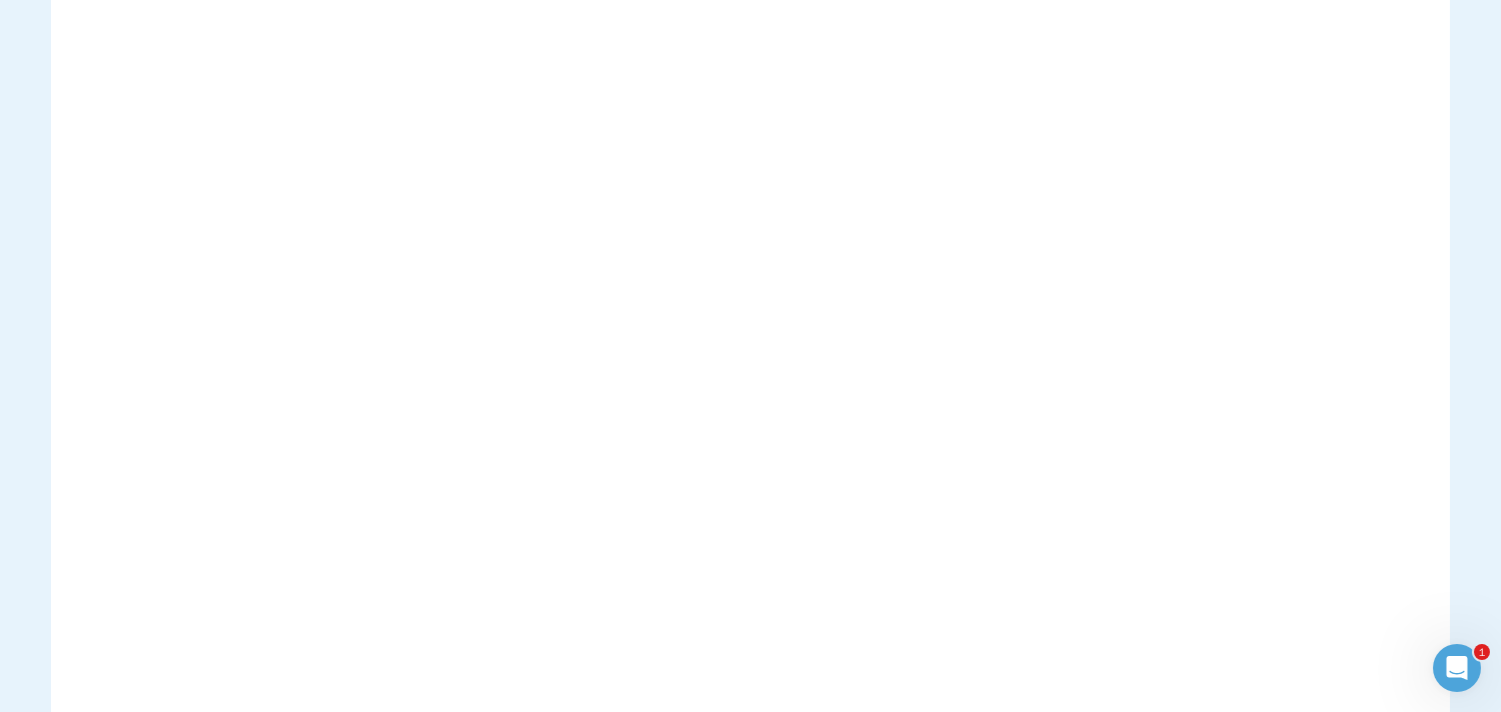 scroll, scrollTop: 1788, scrollLeft: 0, axis: vertical 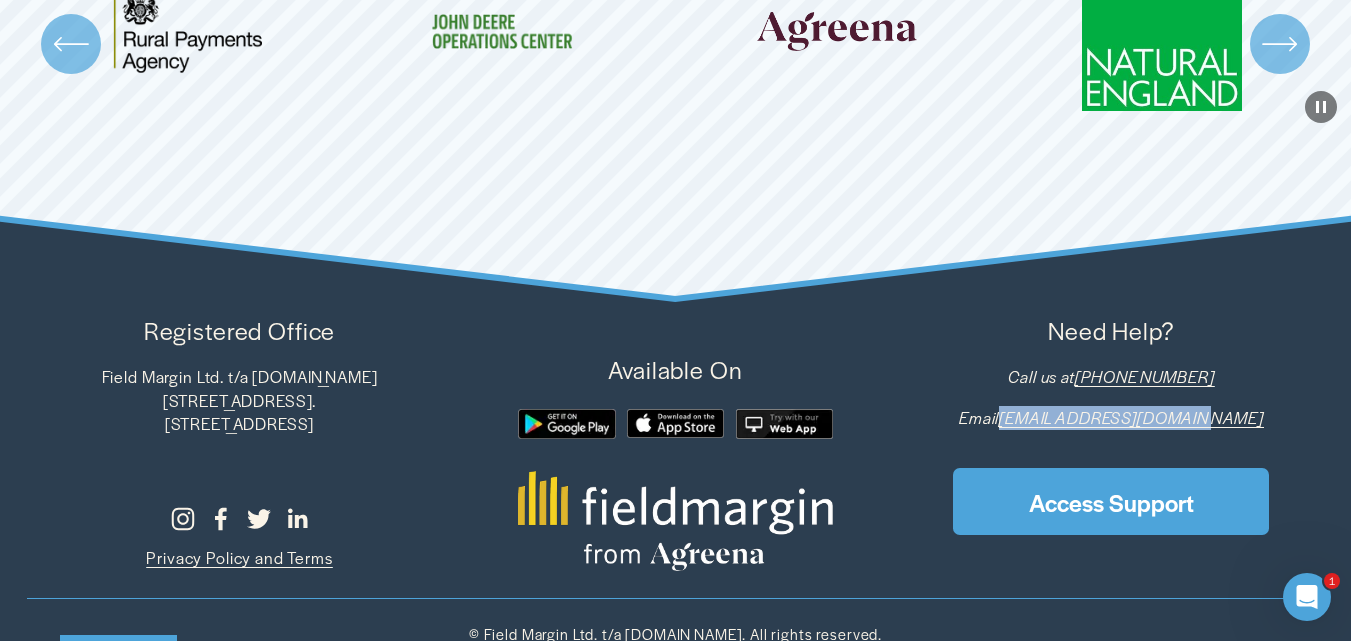 drag, startPoint x: 1278, startPoint y: 387, endPoint x: 1037, endPoint y: 390, distance: 241.01868 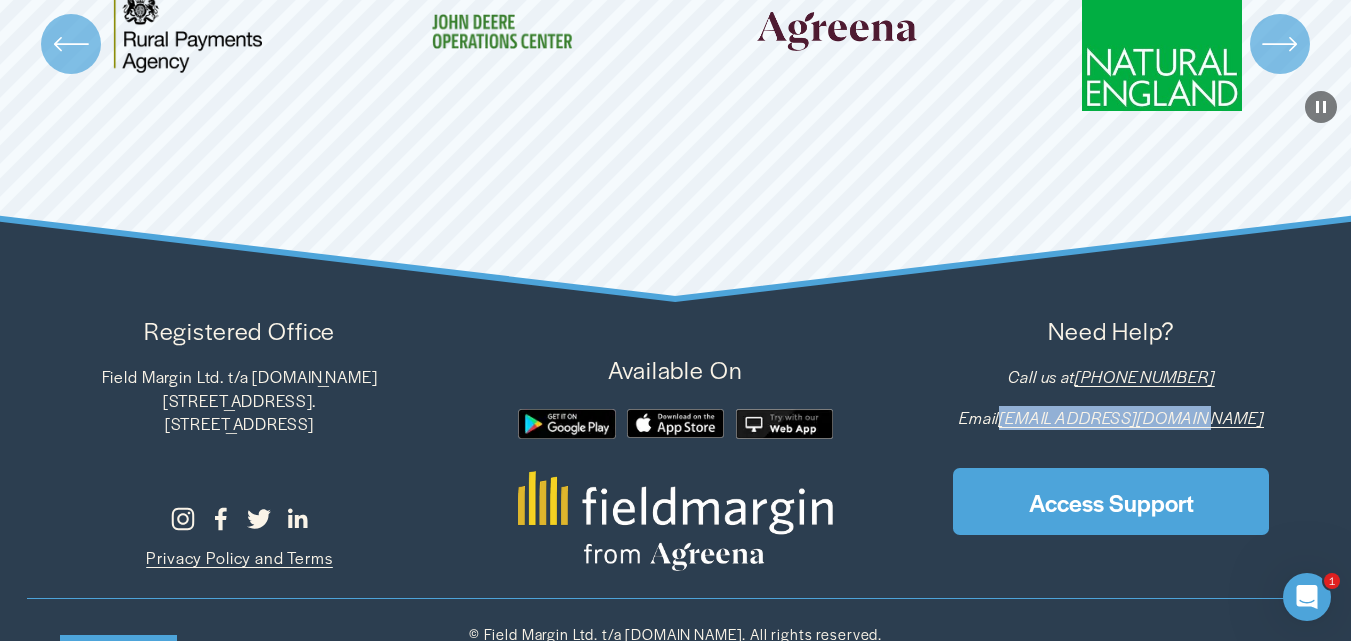 copy on "[EMAIL_ADDRESS][DOMAIN_NAME]" 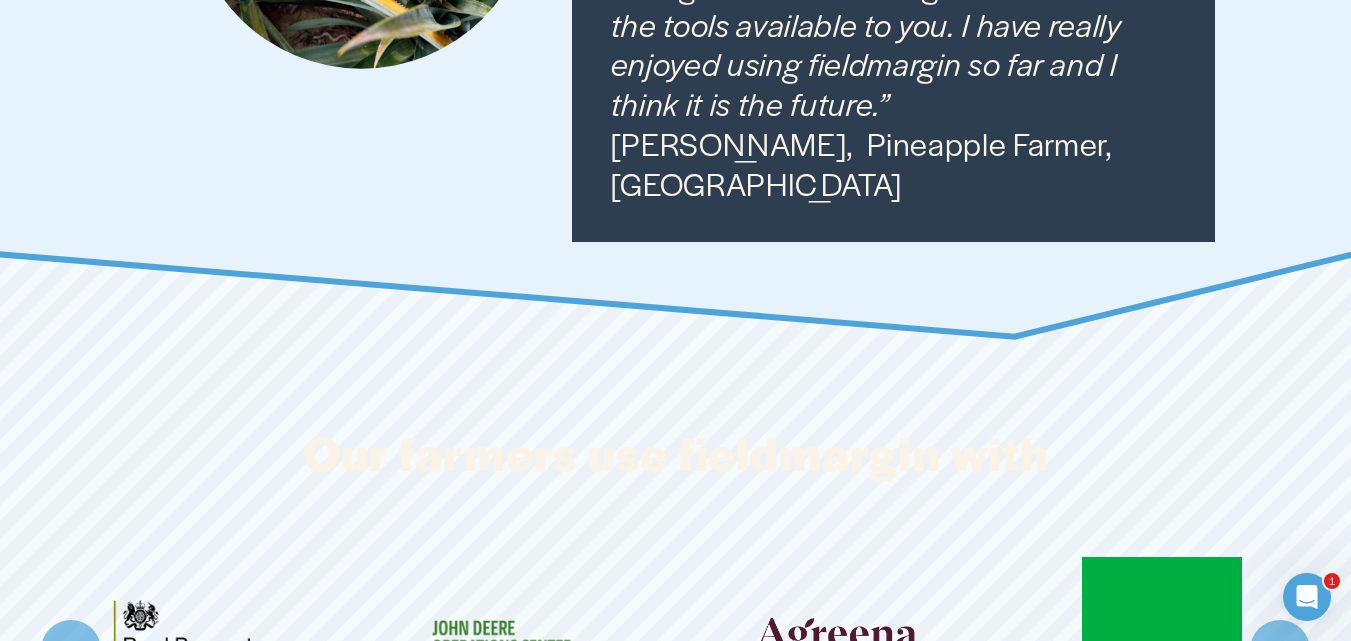 scroll, scrollTop: 3167, scrollLeft: 0, axis: vertical 